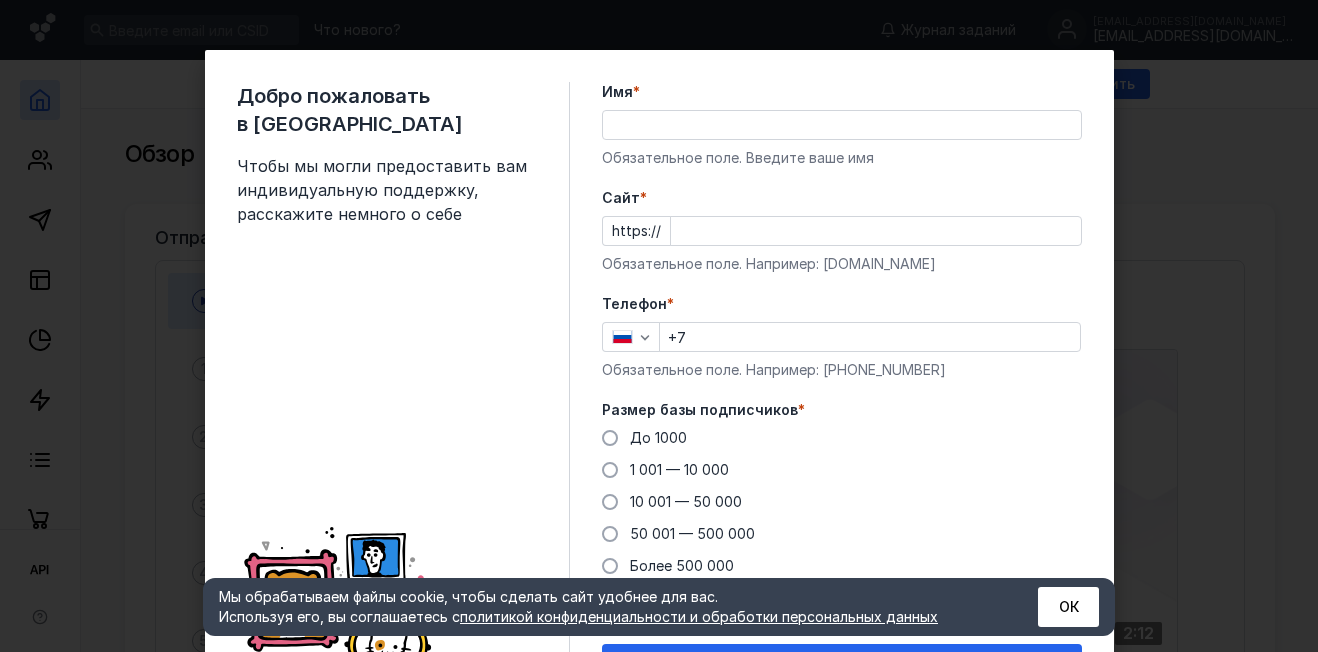 scroll, scrollTop: 0, scrollLeft: 0, axis: both 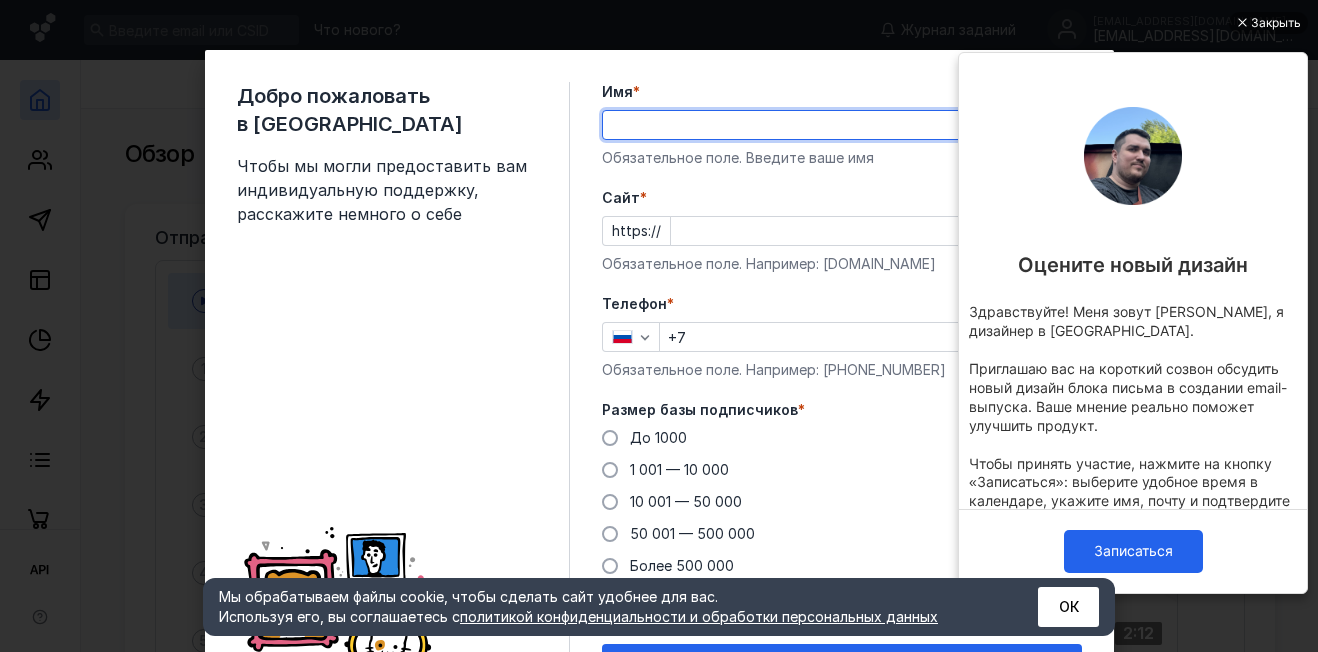 click on "Имя  *" at bounding box center (842, 125) 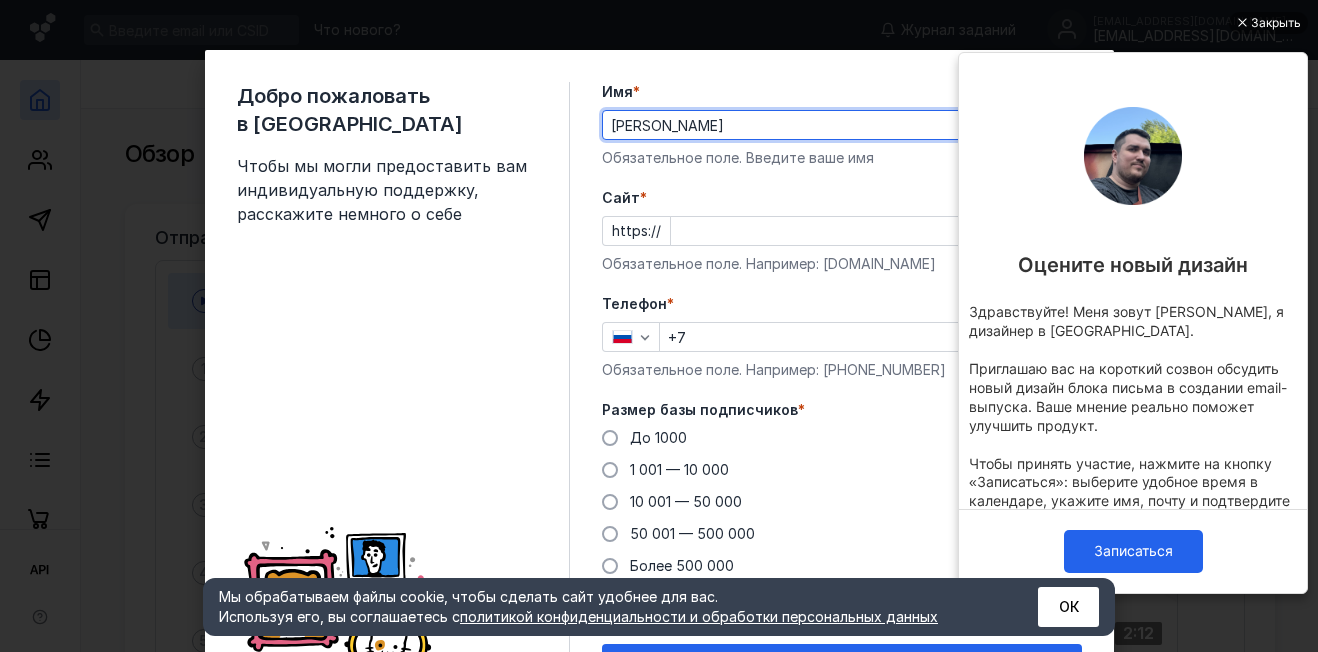 type on "[PERSON_NAME]" 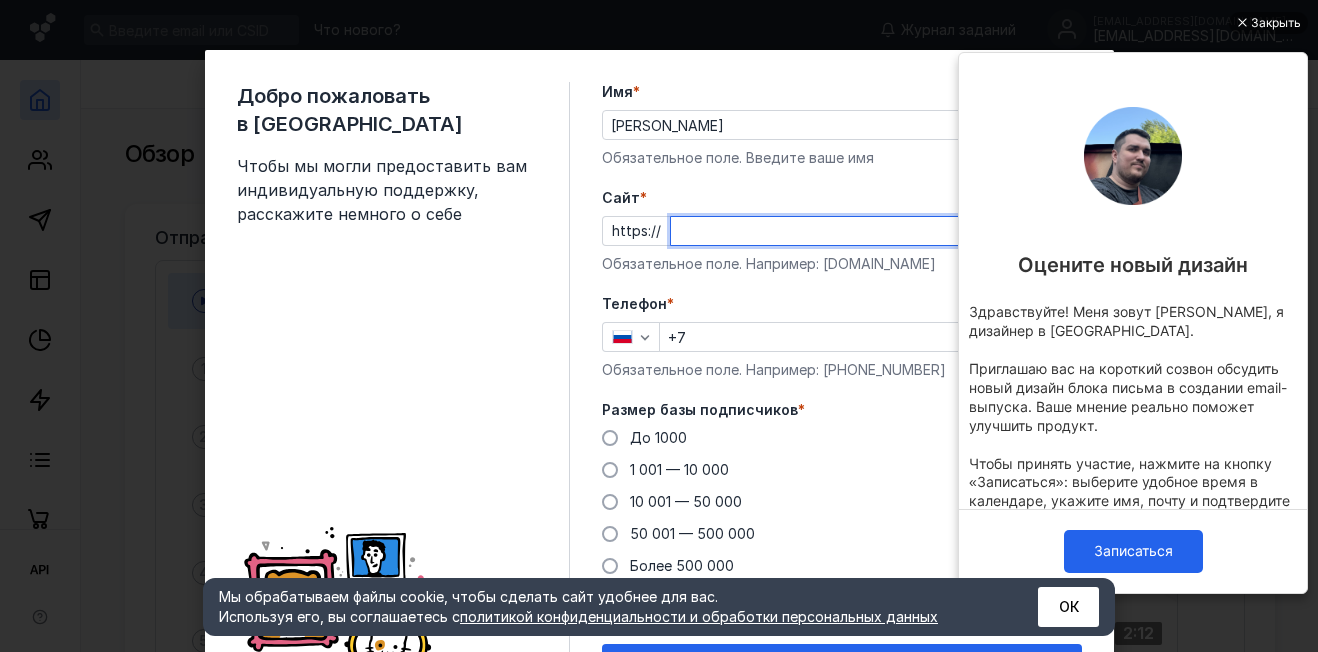 drag, startPoint x: 693, startPoint y: 230, endPoint x: 560, endPoint y: 219, distance: 133.45412 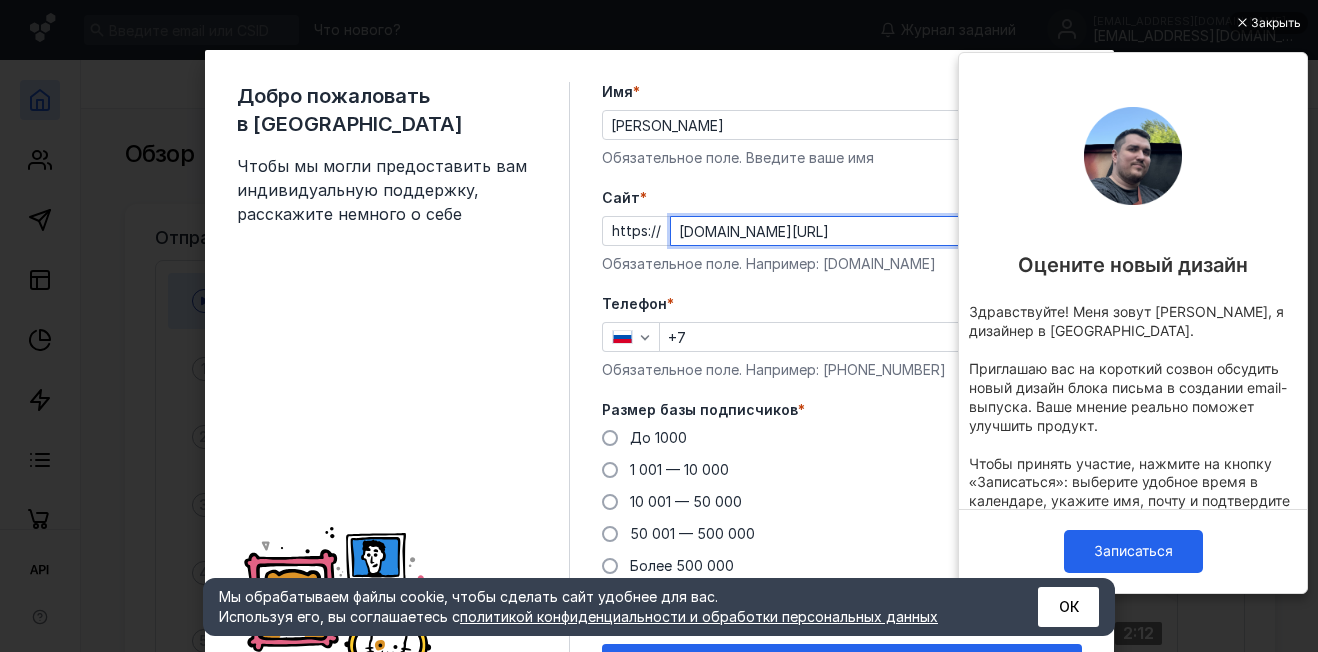 type on "[DOMAIN_NAME][URL]" 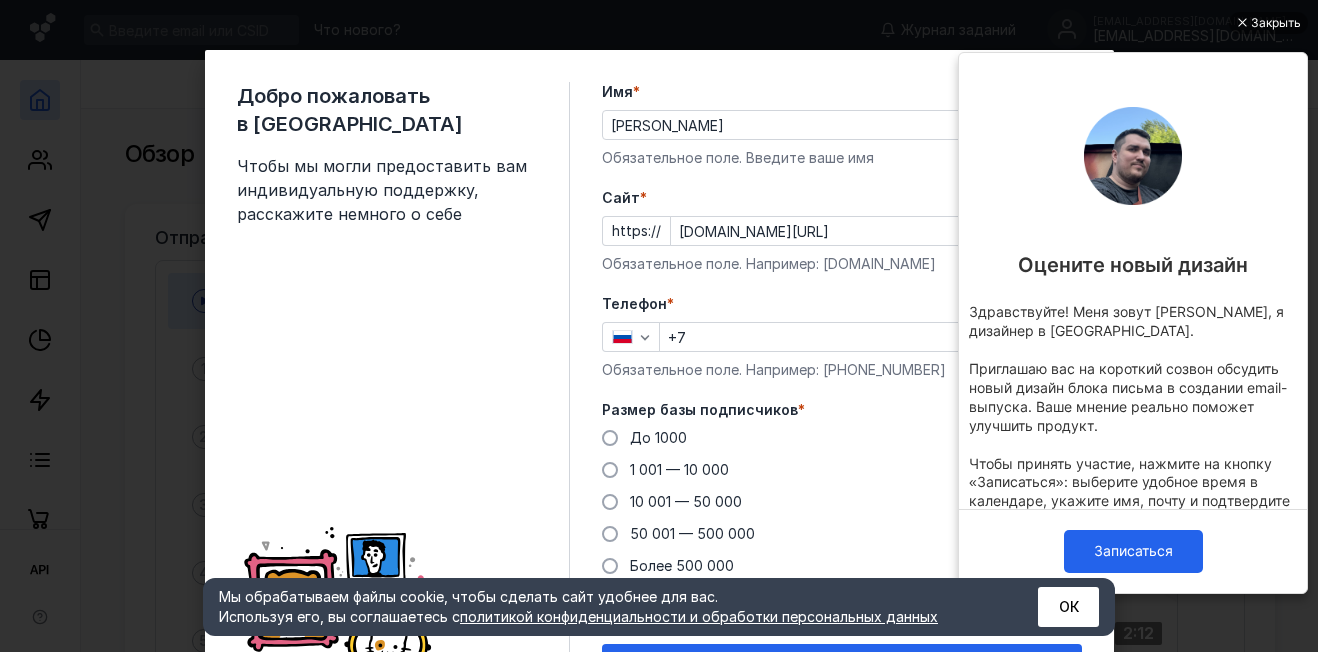 click on "+7" at bounding box center (870, 337) 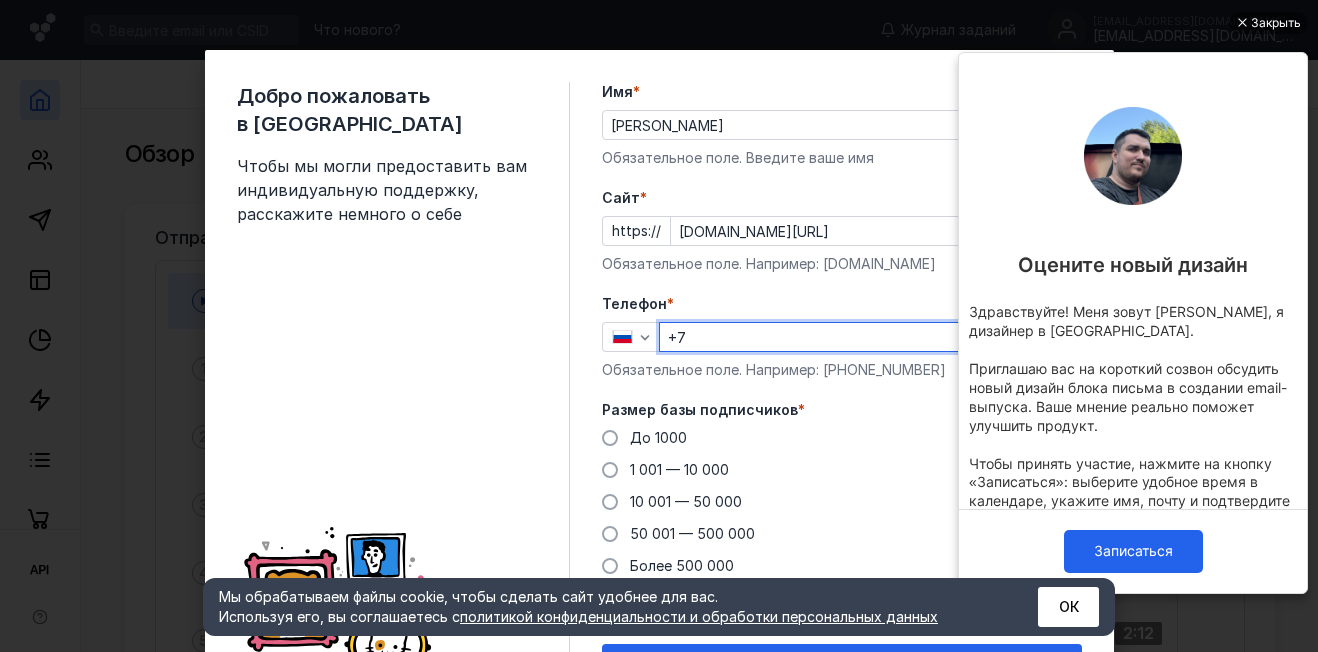 paste on "[PHONE_NUMBER]" 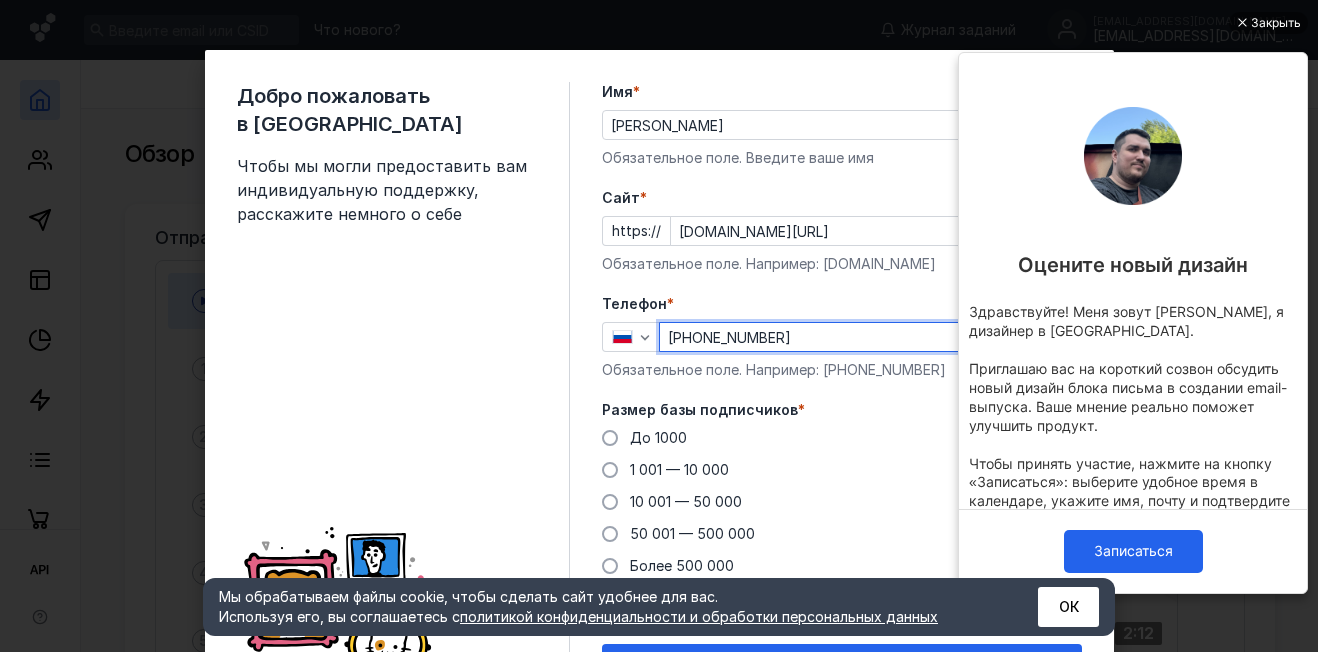 click on "[PHONE_NUMBER]" at bounding box center [870, 337] 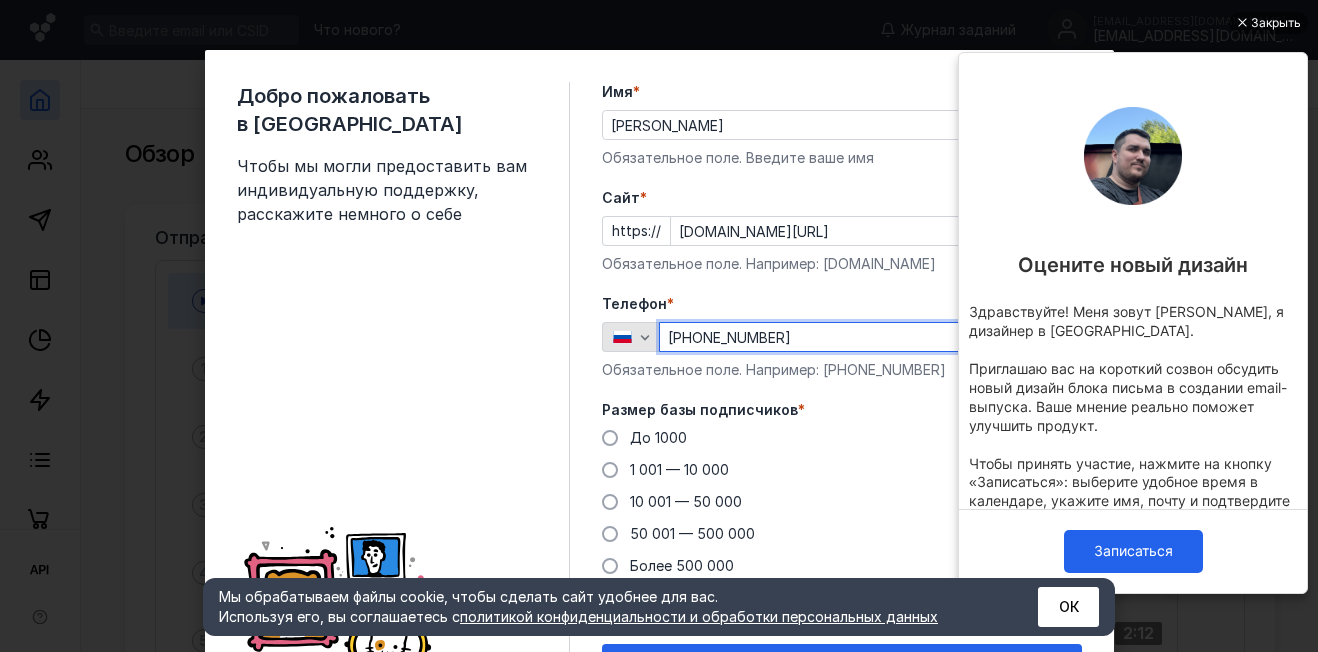 drag, startPoint x: 804, startPoint y: 336, endPoint x: 627, endPoint y: 343, distance: 177.13837 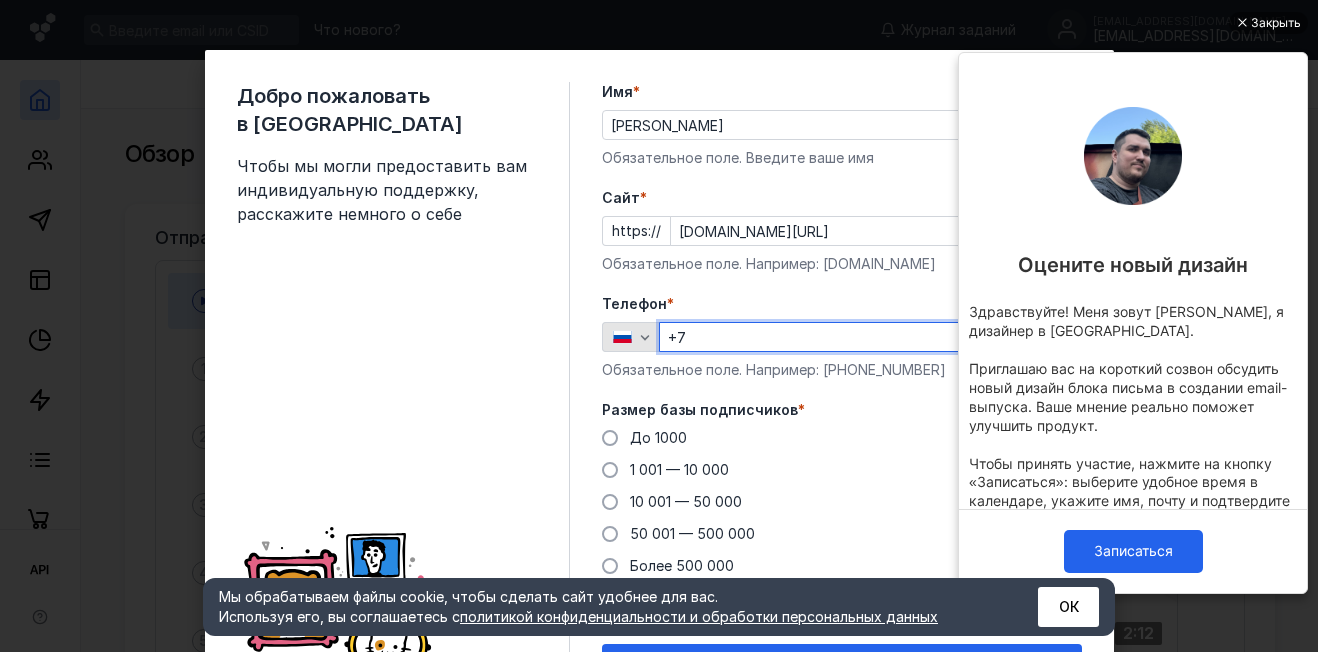 paste on "[PHONE_NUMBER]" 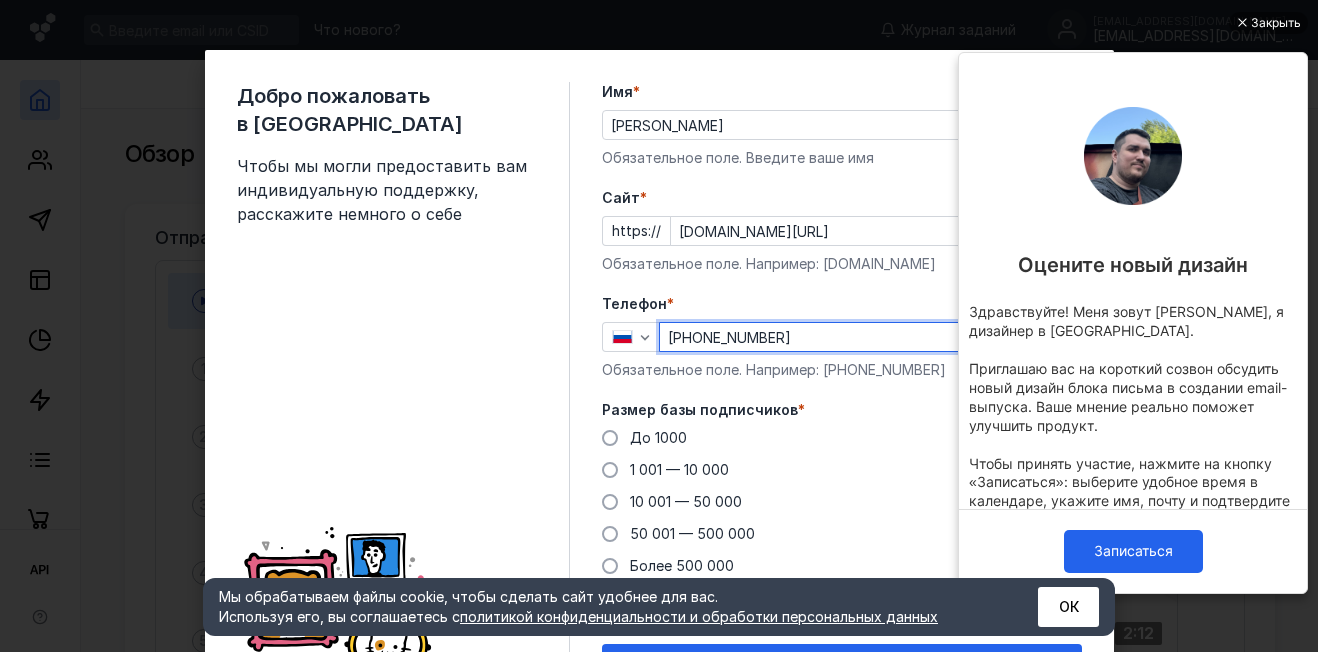 click on "[PHONE_NUMBER]" at bounding box center [870, 337] 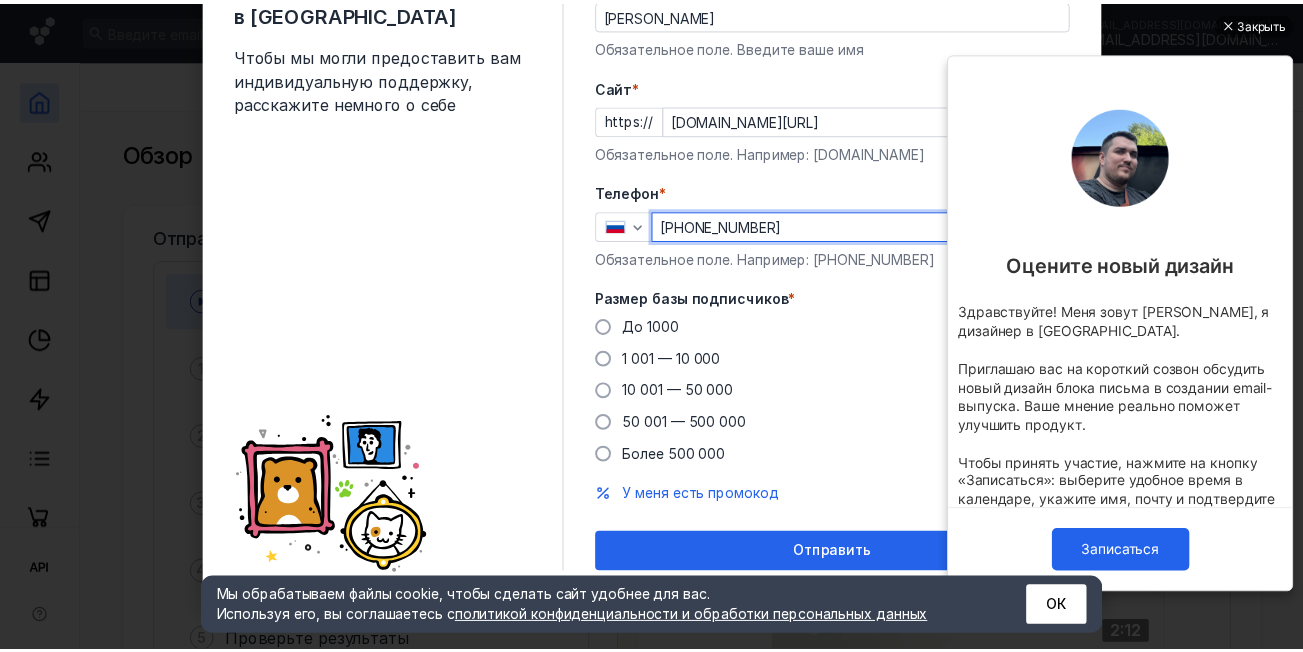 scroll, scrollTop: 114, scrollLeft: 0, axis: vertical 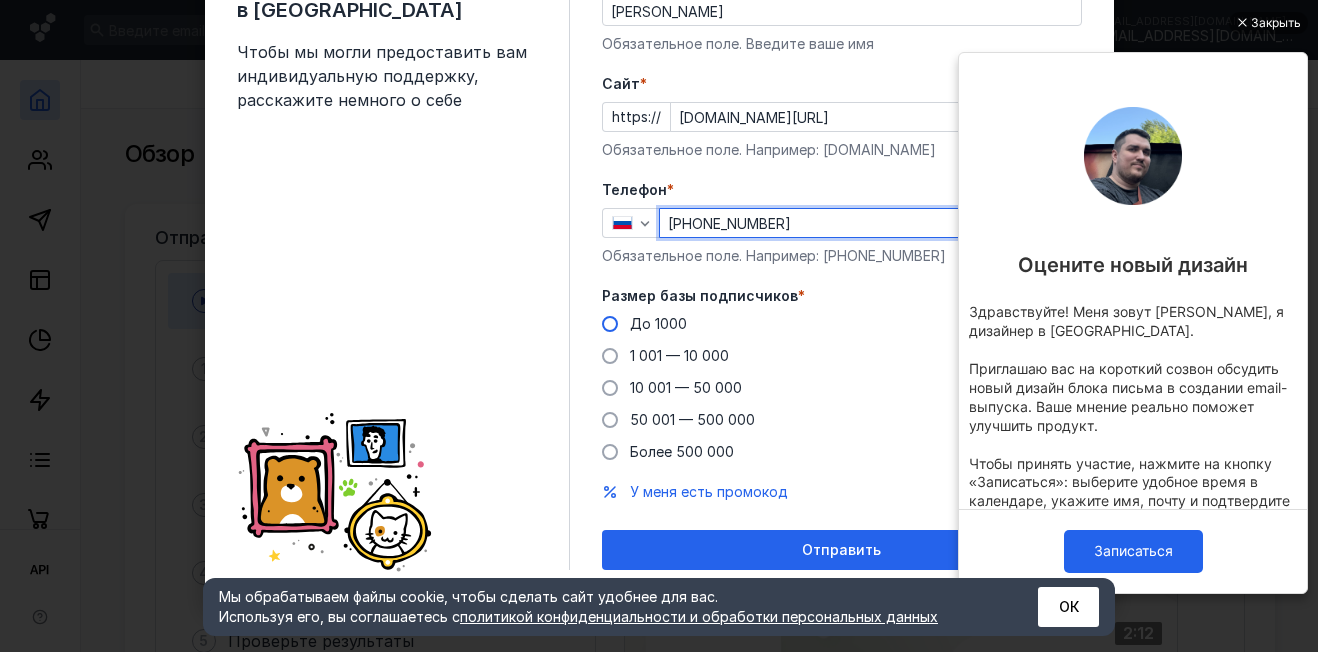 type on "[PHONE_NUMBER]" 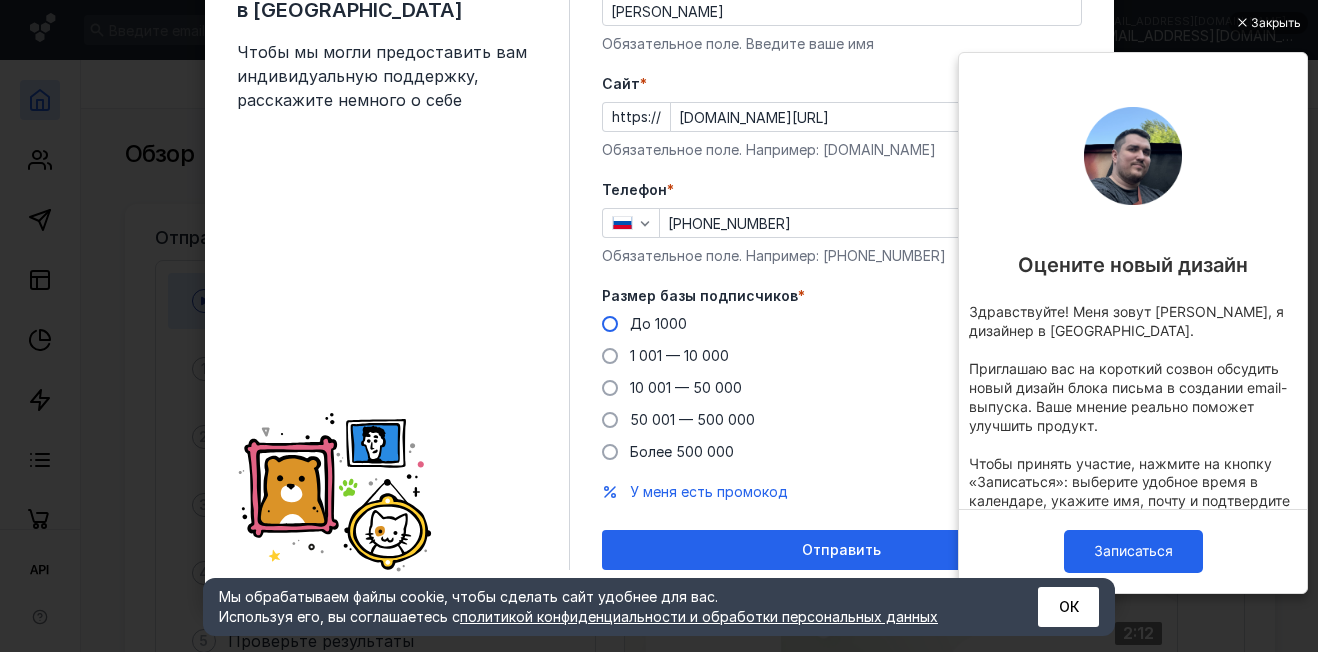 click at bounding box center (610, 324) 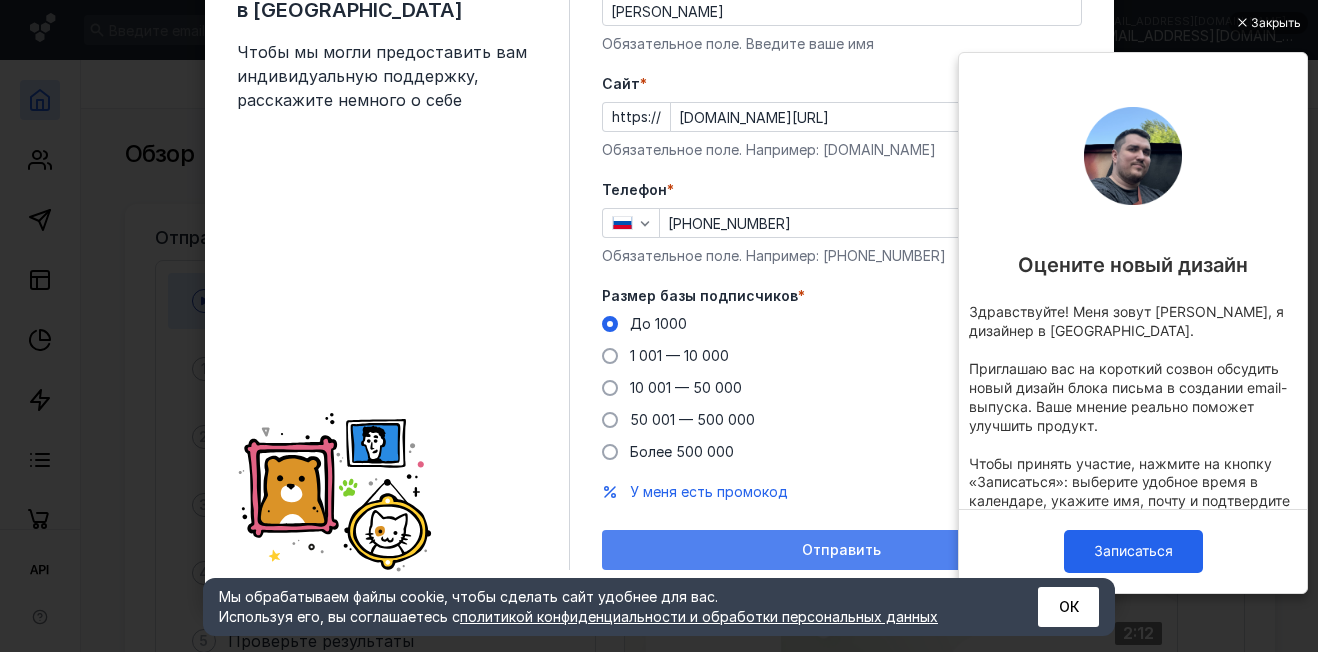 click on "Отправить" at bounding box center [841, 550] 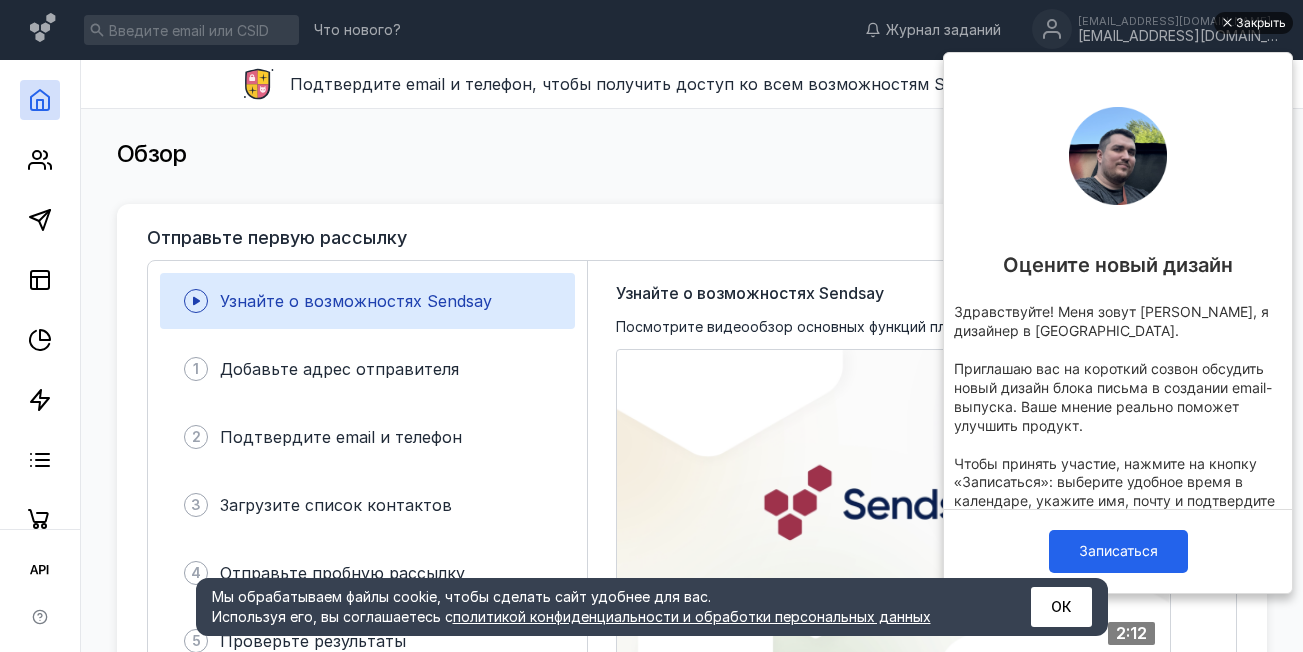 click on "Закрыть" at bounding box center (1261, 23) 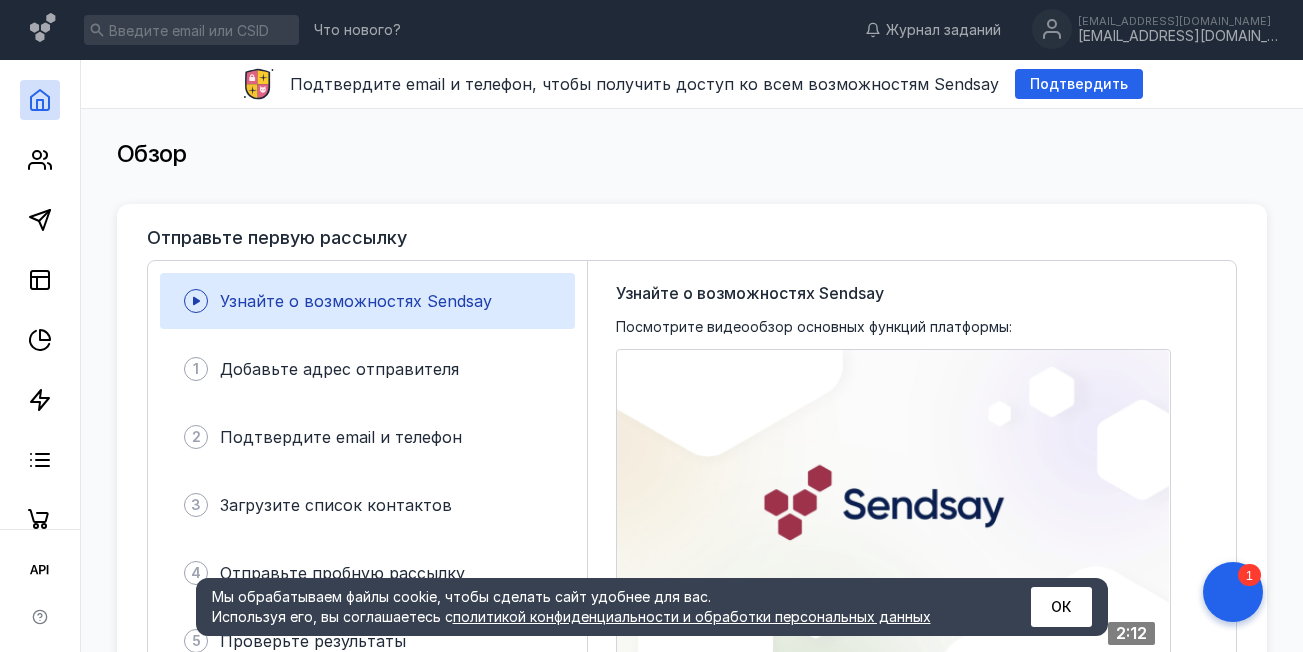 scroll, scrollTop: 0, scrollLeft: 0, axis: both 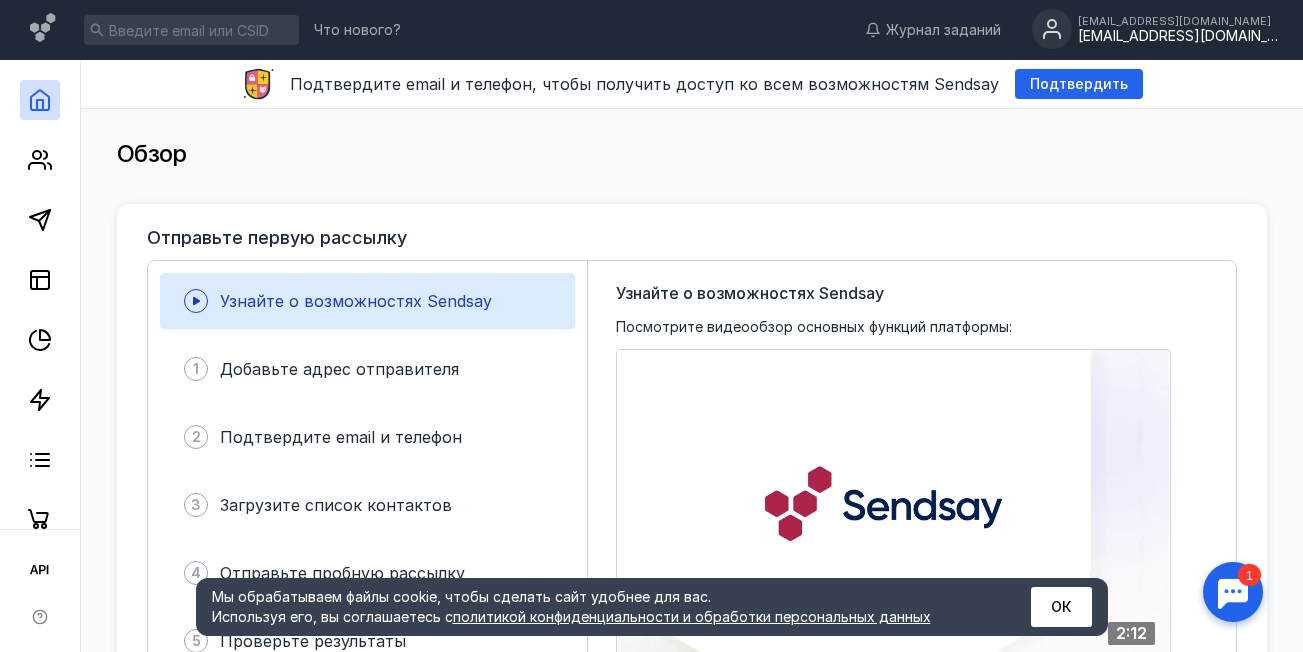 click on "[EMAIL_ADDRESS][DOMAIN_NAME]" at bounding box center [1178, 21] 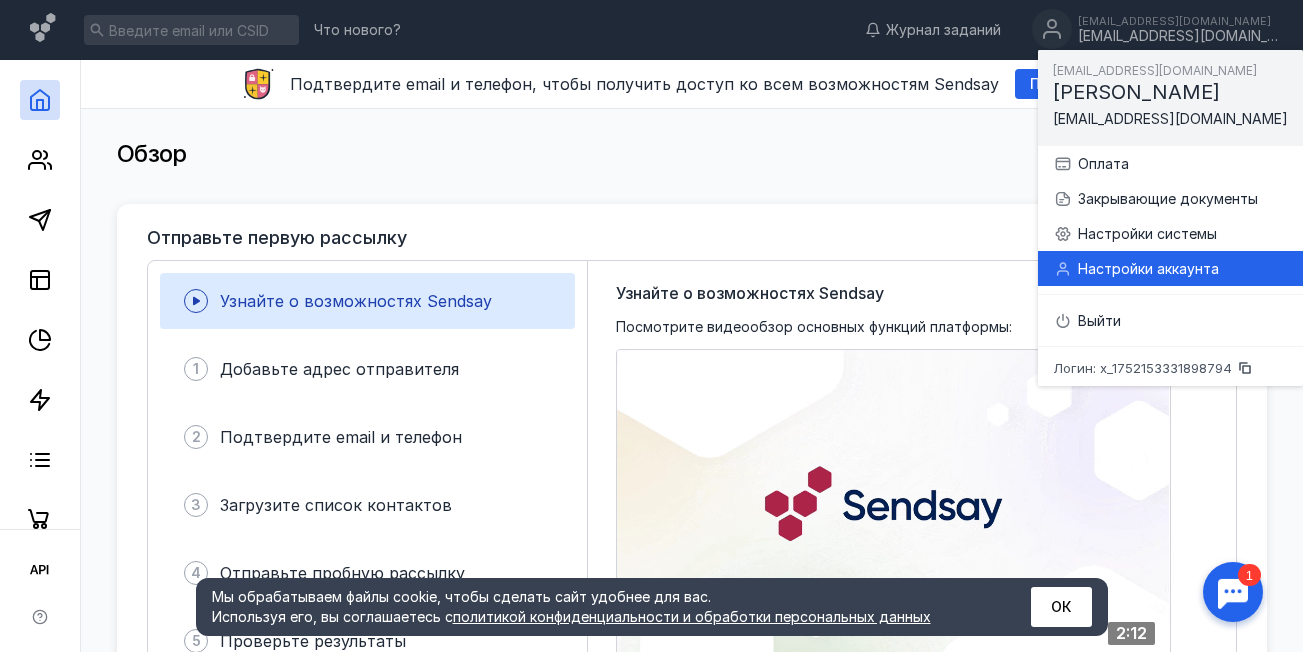 click on "Настройки аккаунта" at bounding box center (1183, 269) 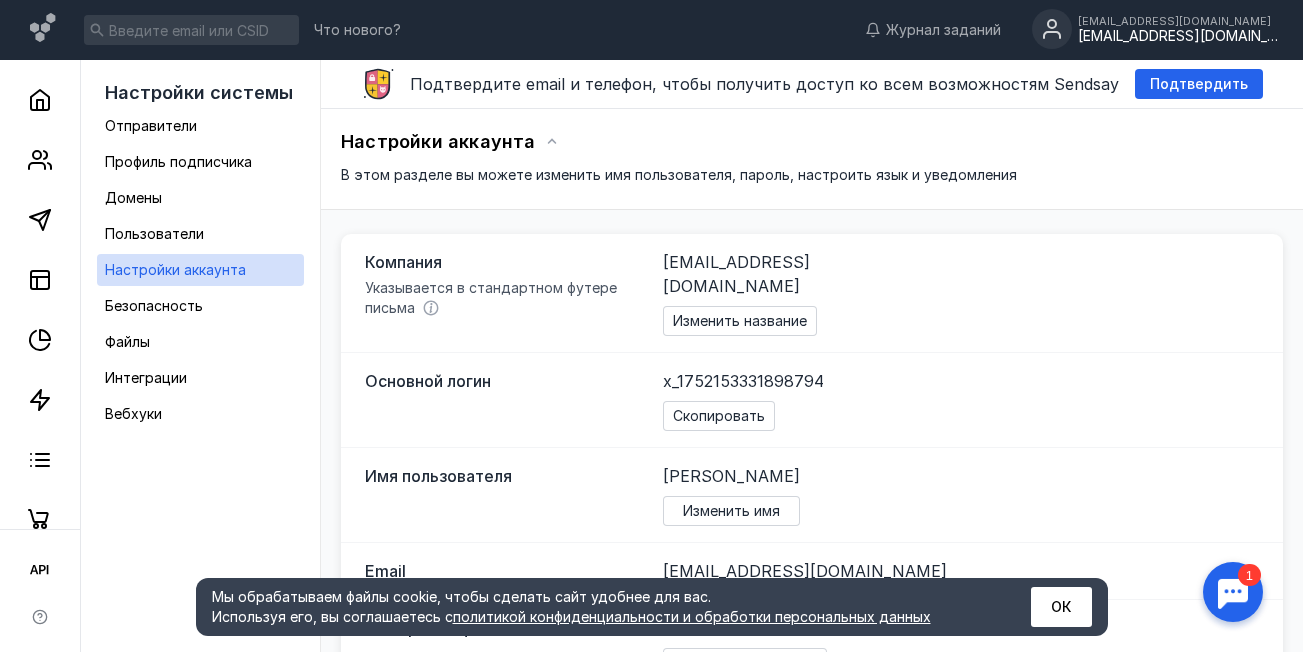 scroll, scrollTop: 100, scrollLeft: 0, axis: vertical 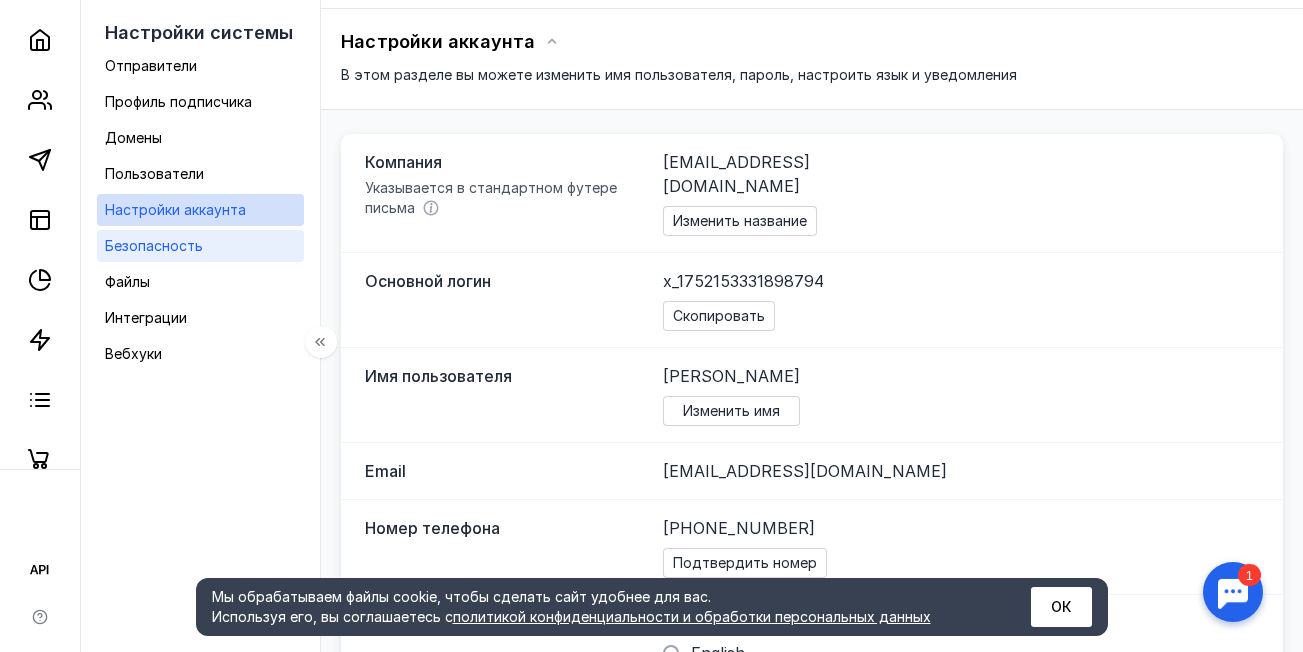 click on "Безопасность" at bounding box center [154, 245] 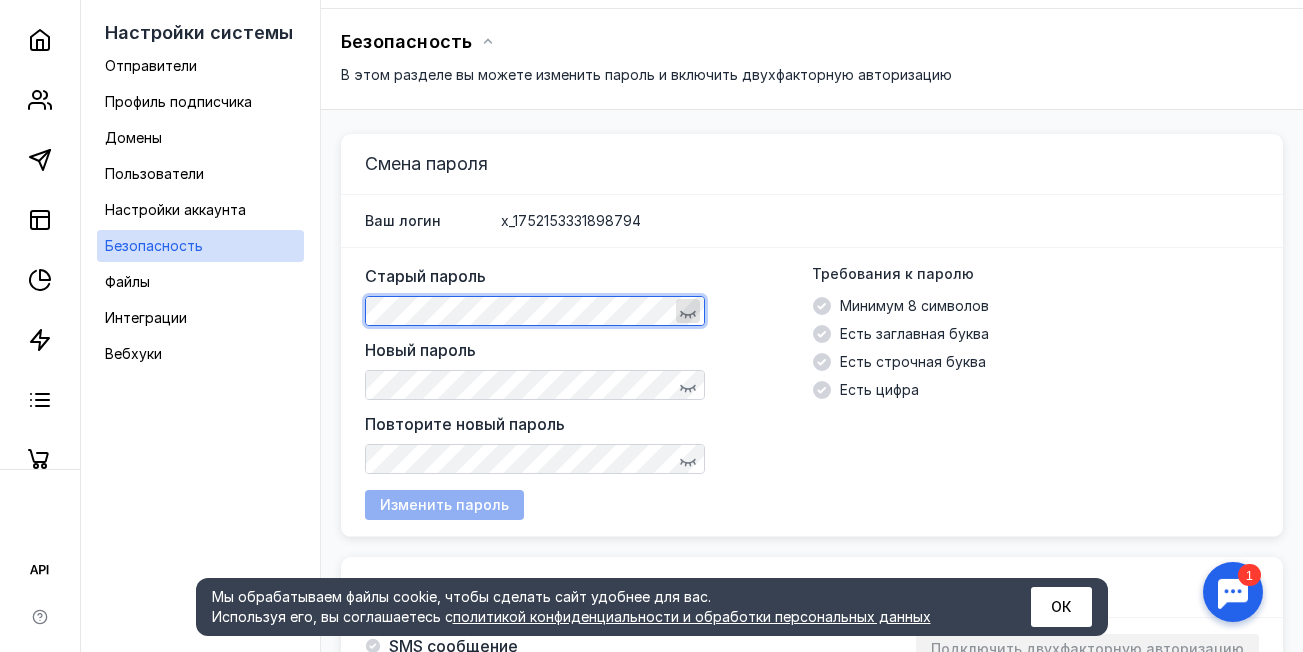 click 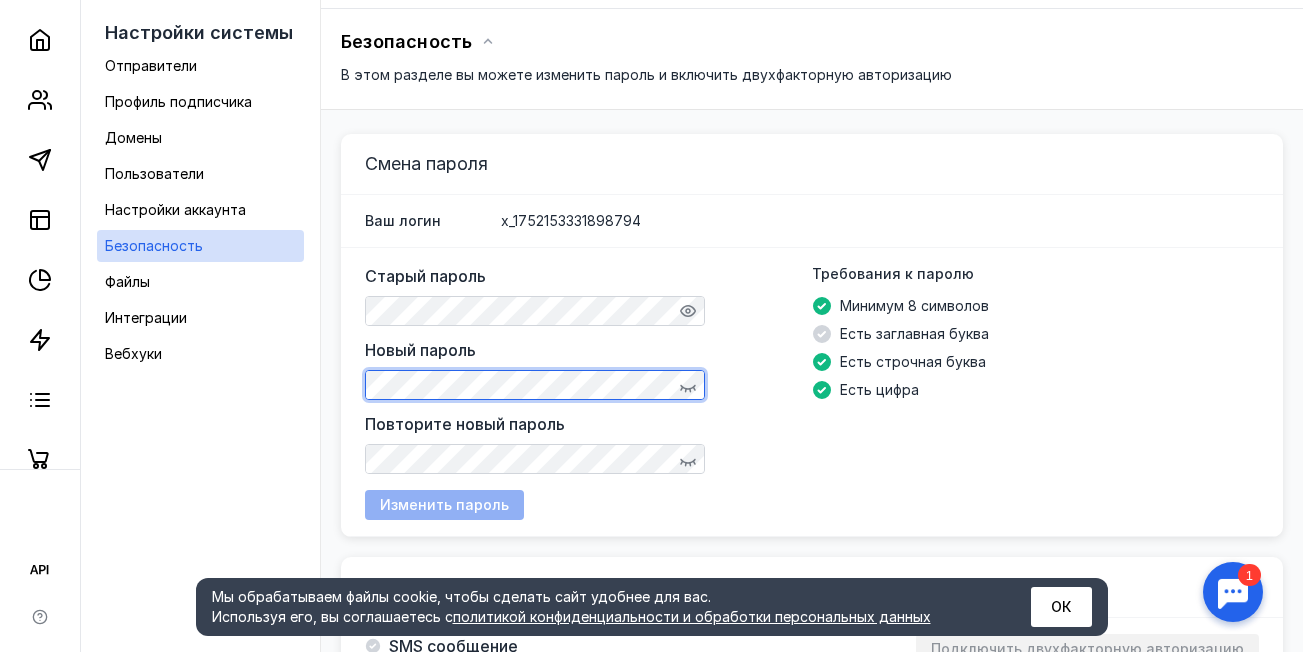 click on "Повторите новый пароль" at bounding box center [535, 443] 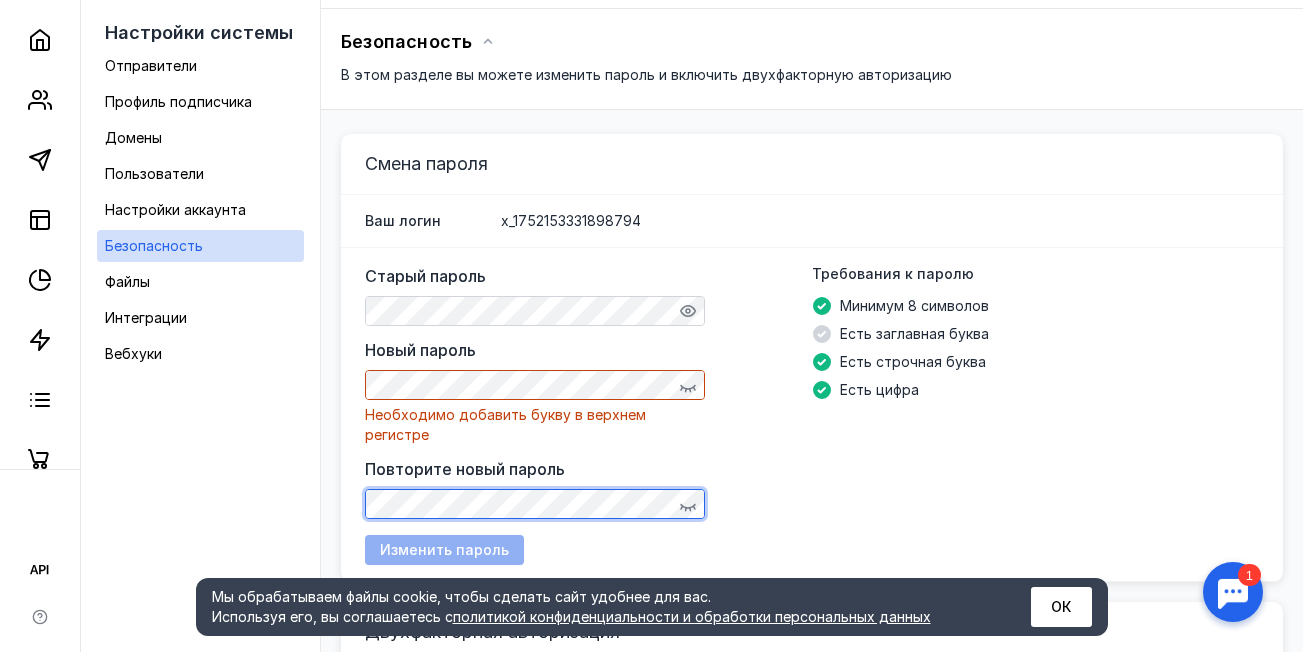 click on "Подтвердите email и телефон, чтобы получить доступ ко всем возможностям Sendsay Подтвердить Безопасность В этом разделе вы можете изменить пароль и включить двухфакторную авторизацию Смена пароля Ваш логин x_1752153331898794 Старый пароль Новый пароль Необходимо добавить букву в верхнем регистре Повторите новый пароль Требования к паролю Минимум 8 символов Есть заглавная буква Есть строчная буква Есть цифра Изменить пароль Двухфакторная авторизация SMS сообщение Используйте дополнительный уровень защиты, чтобы обезопасить ваш аккаунт Задать вопрос" at bounding box center [812, 409] 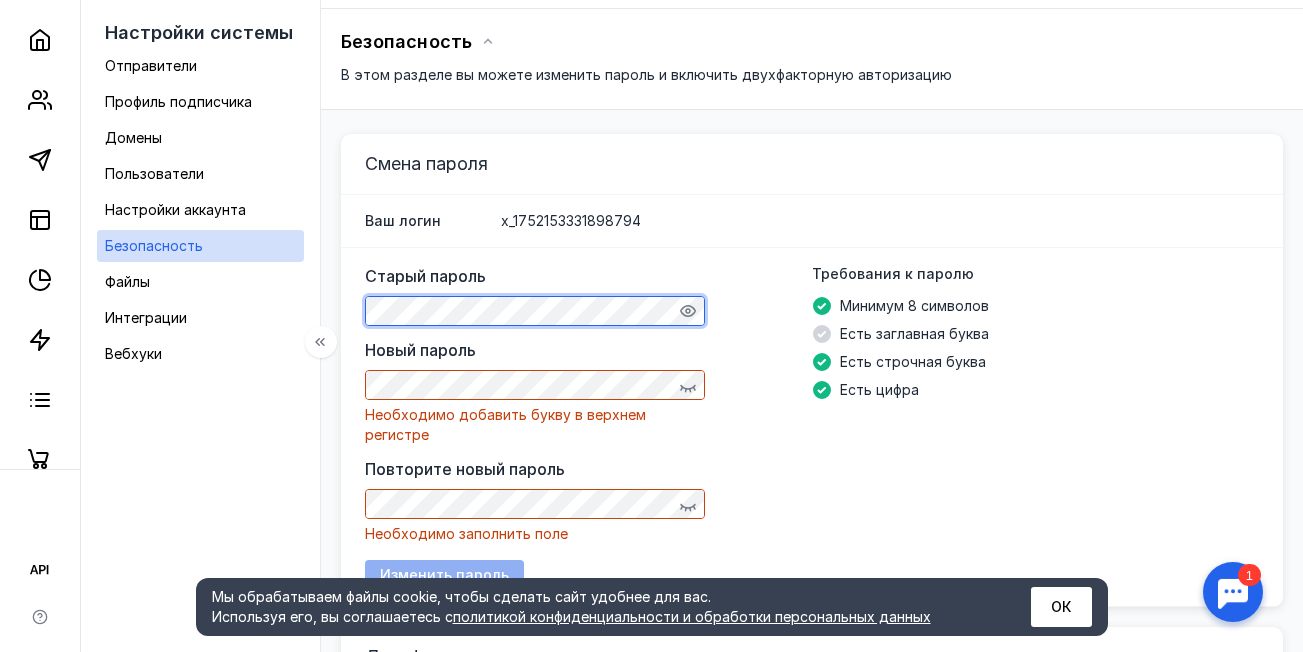 click on "Настройки системы Отправители Профиль подписчика Домены Пользователи Настройки аккаунта Безопасность Файлы Интеграции Вебхуки Подтвердите email и телефон, чтобы получить доступ ко всем возможностям Sendsay Подтвердить Безопасность В этом разделе вы можете изменить пароль и включить двухфакторную авторизацию Смена пароля Ваш логин x_1752153331898794 Старый пароль Новый пароль Необходимо добавить букву в верхнем регистре Повторите новый пароль Необходимо заполнить поле Требования к паролю Минимум 8 символов Есть заглавная буква Есть строчная буква" at bounding box center (651, 421) 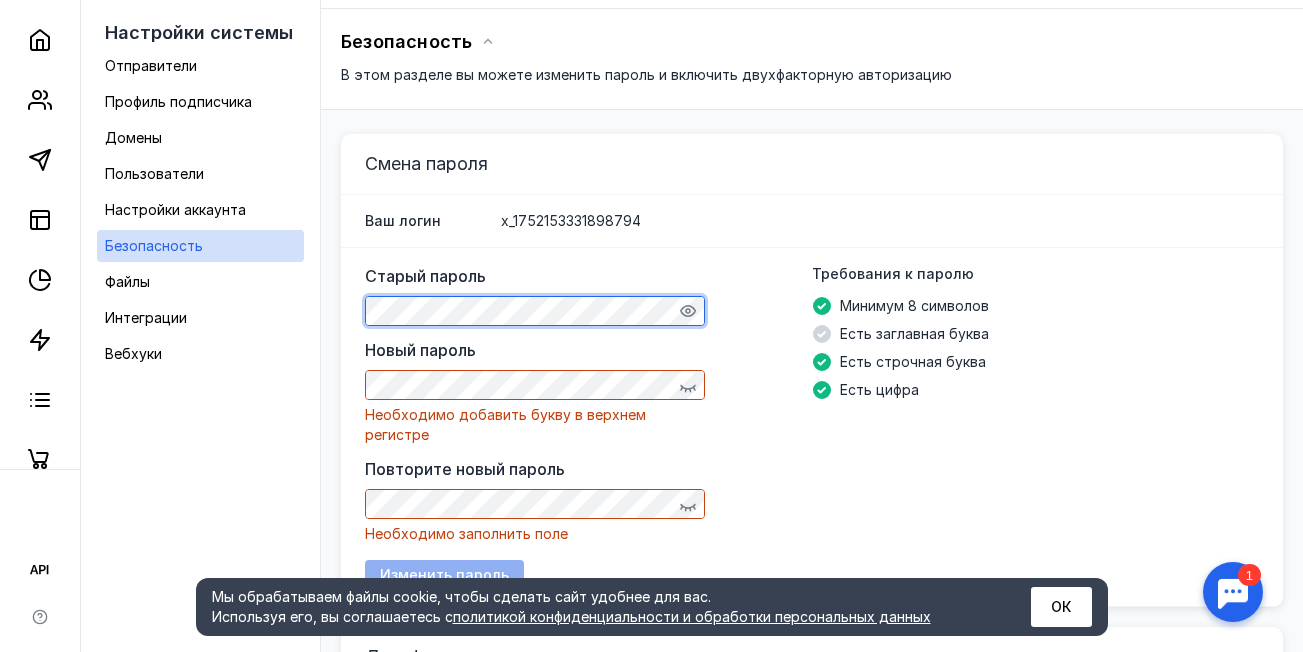 click on "Старый пароль Новый пароль Необходимо добавить букву в верхнем регистре Повторите новый пароль Необходимо заполнить поле Требования к паролю Минимум 8 символов Есть заглавная буква Есть строчная буква Есть цифра Изменить пароль" at bounding box center [812, 427] 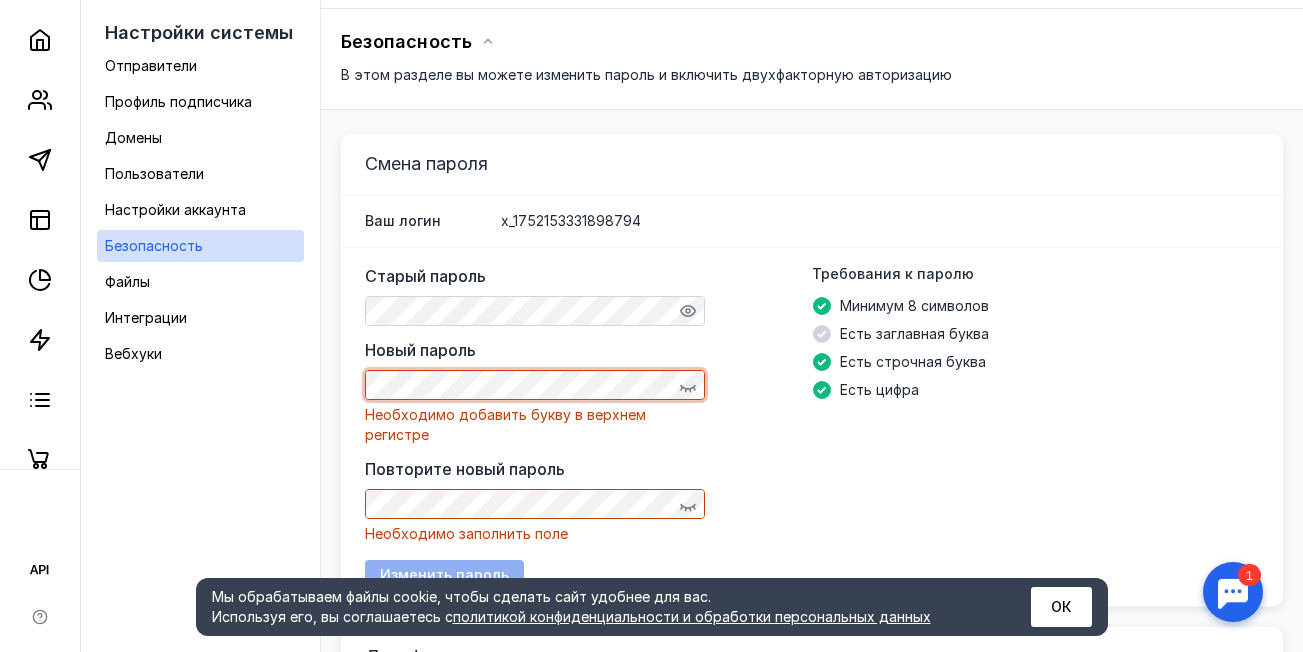click on "Старый пароль Новый пароль Необходимо добавить букву в верхнем регистре Повторите новый пароль Необходимо заполнить поле Требования к паролю Минимум 8 символов Есть заглавная буква Есть строчная буква Есть цифра Изменить пароль" at bounding box center [812, 427] 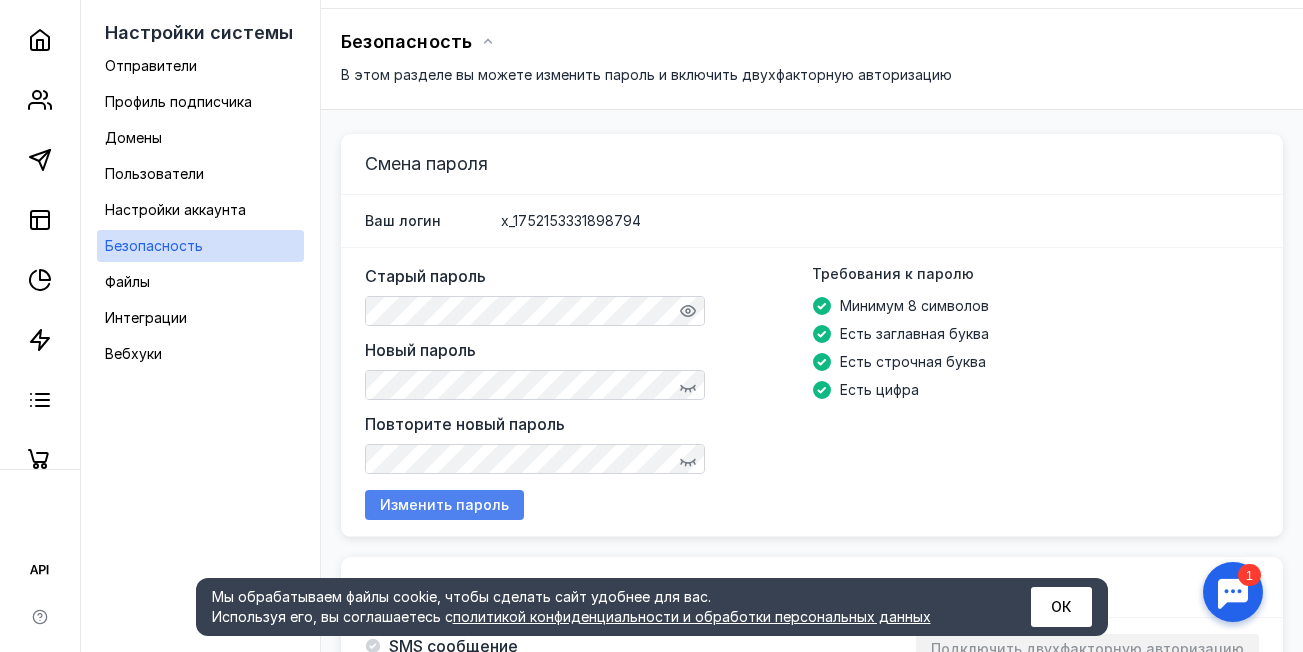 click on "Изменить пароль" at bounding box center [444, 505] 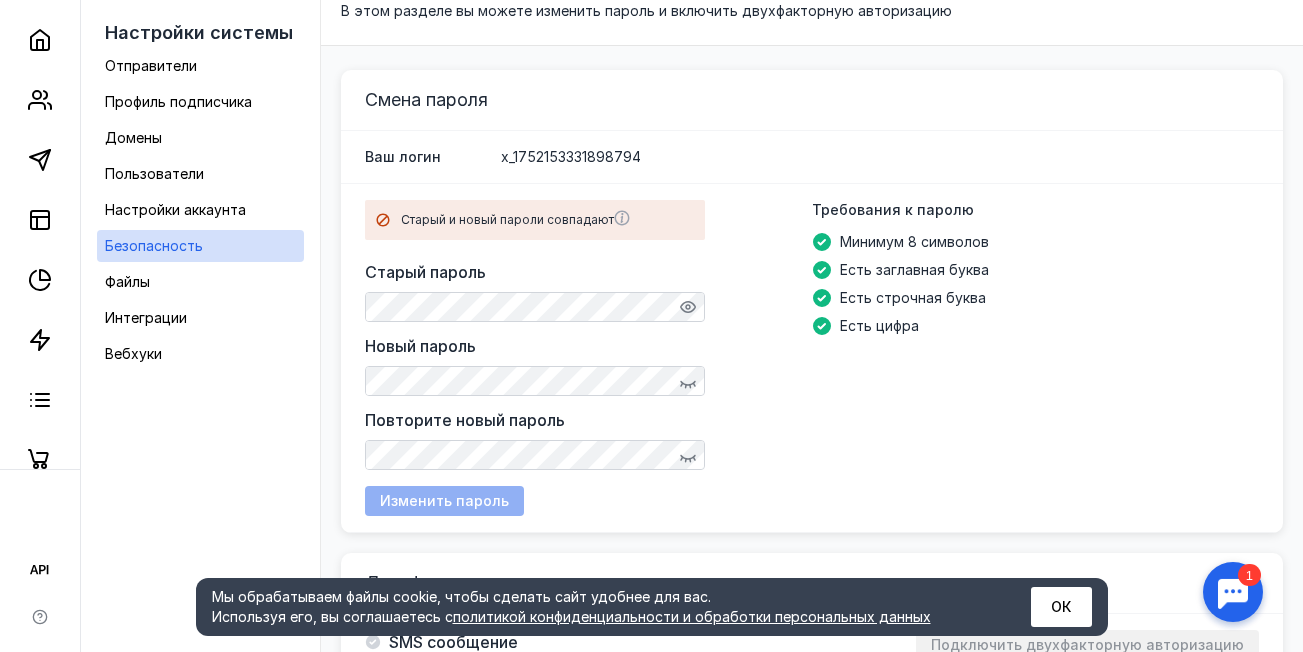 scroll, scrollTop: 200, scrollLeft: 0, axis: vertical 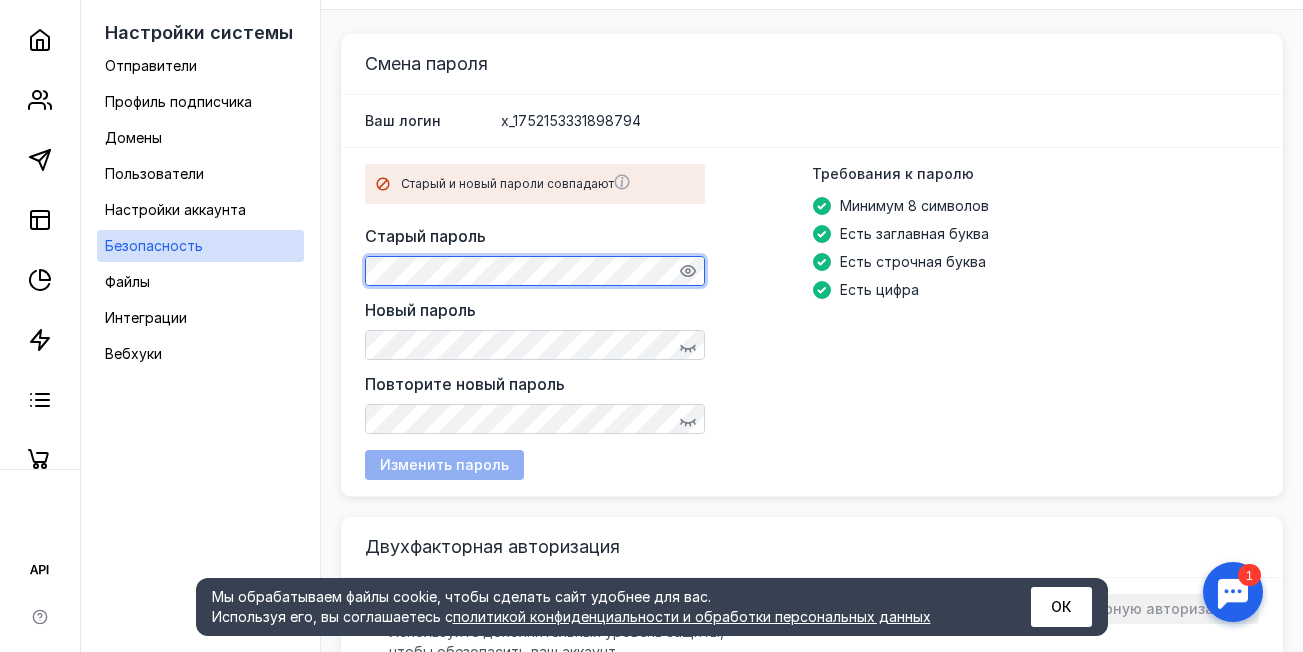 click on "Старый и новый пароли совпадают  Старый пароль Новый пароль Повторите новый пароль Требования к паролю Минимум 8 символов Есть заглавная буква Есть строчная буква Есть цифра Изменить пароль" at bounding box center [812, 322] 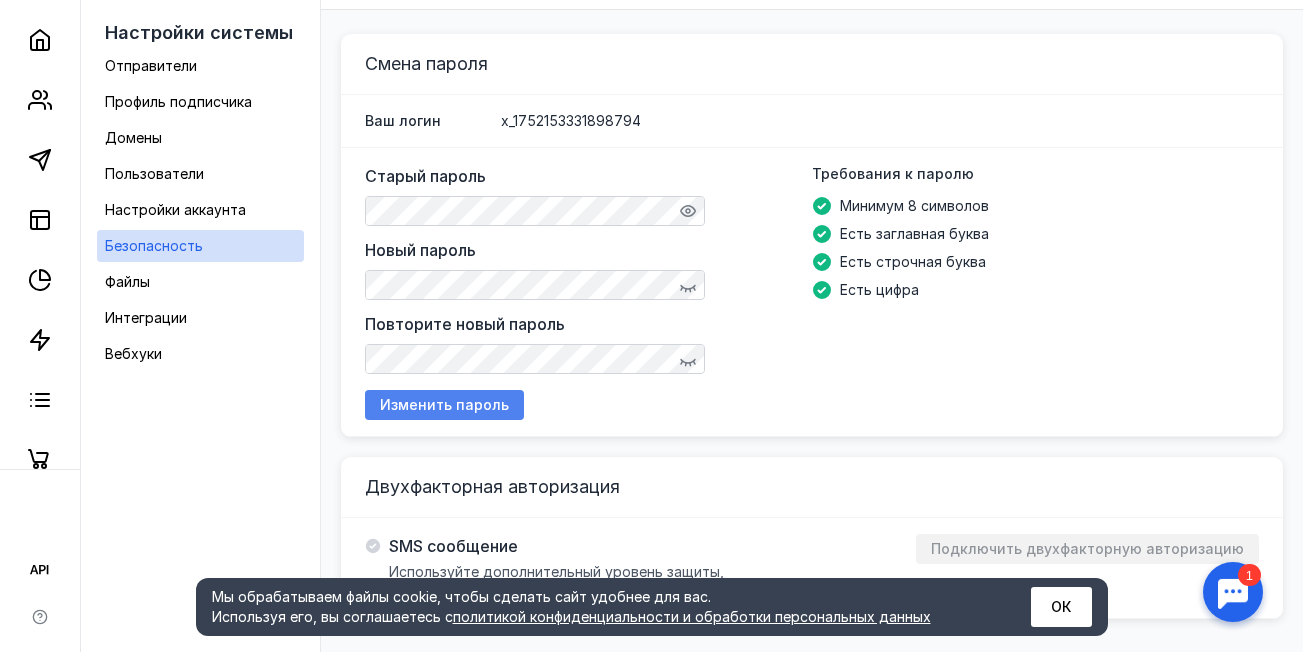 click on "Изменить пароль" at bounding box center [444, 405] 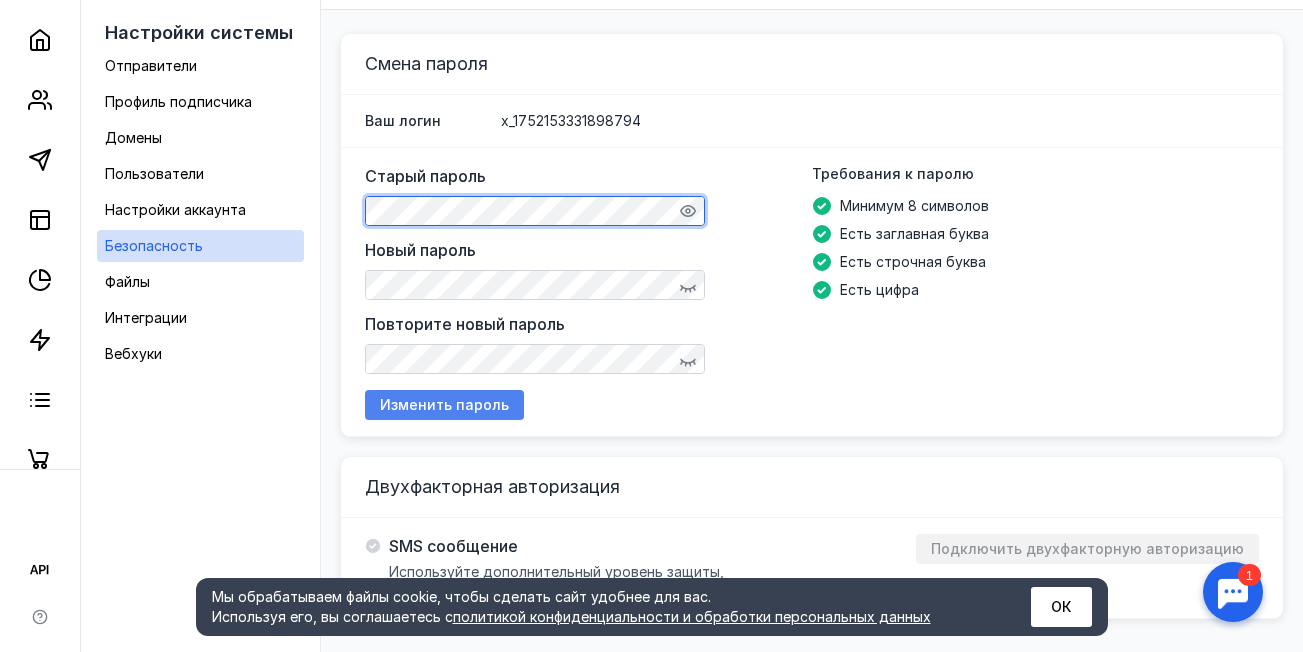 click on "Изменить пароль" at bounding box center [444, 405] 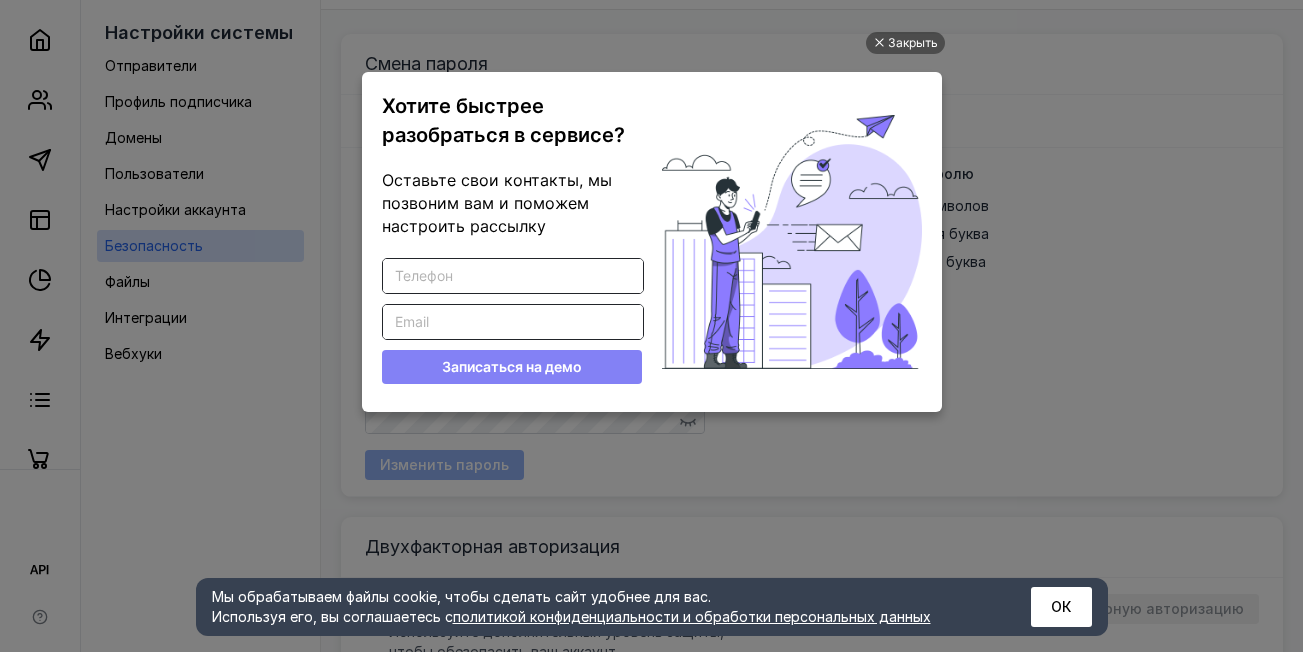 scroll, scrollTop: 0, scrollLeft: 0, axis: both 